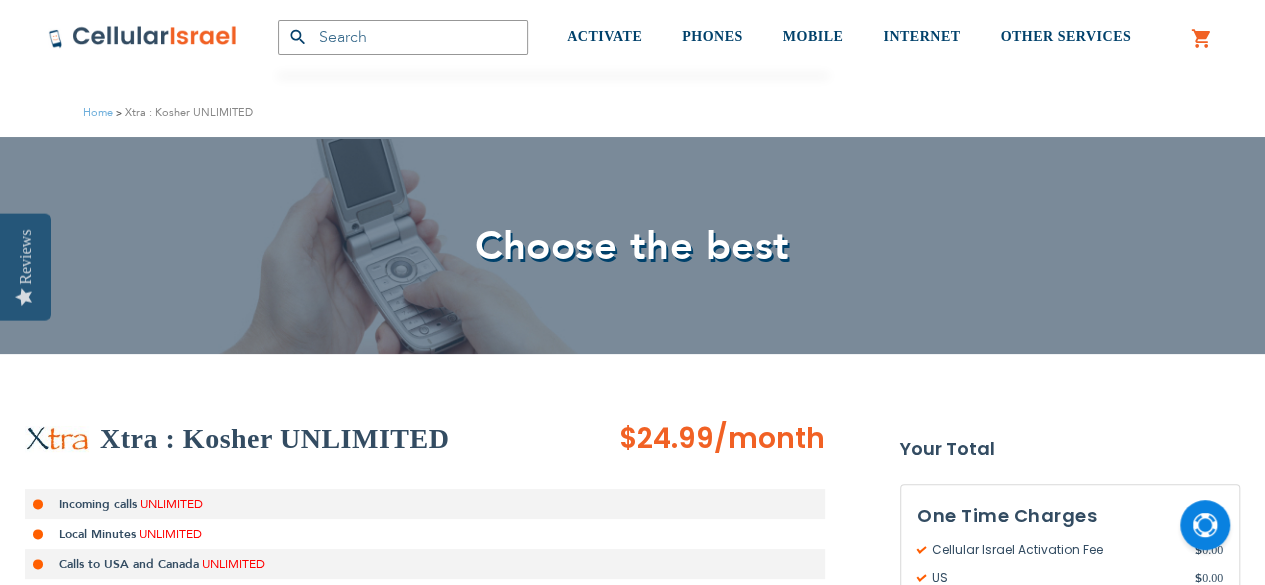 scroll, scrollTop: 255, scrollLeft: 0, axis: vertical 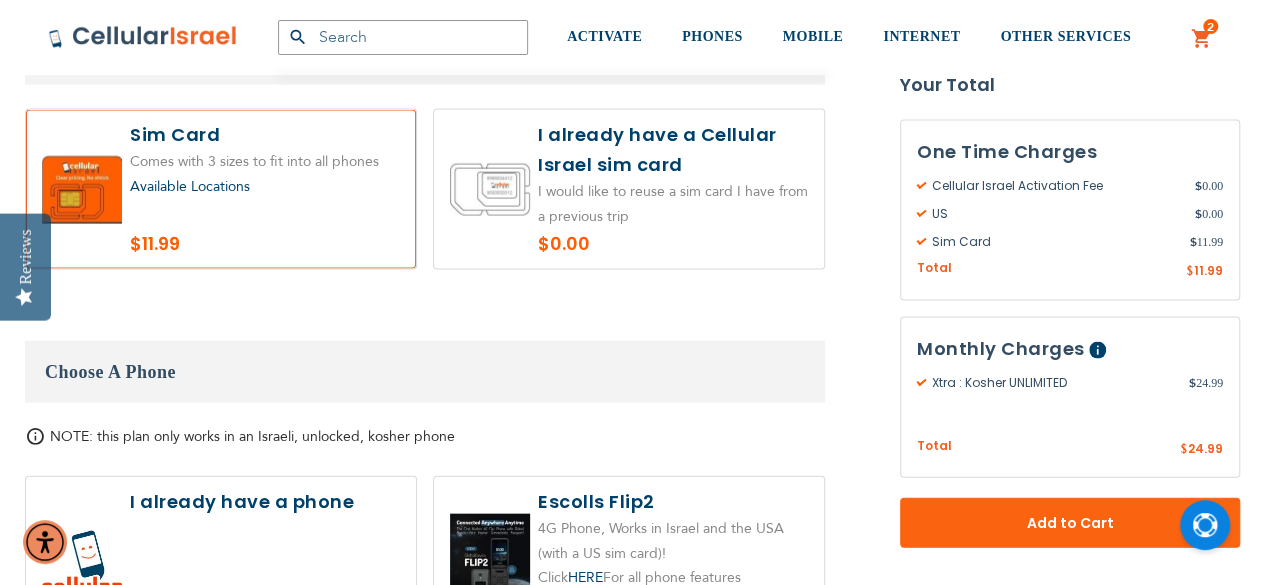 click on "Choose A Phone" at bounding box center (425, 372) 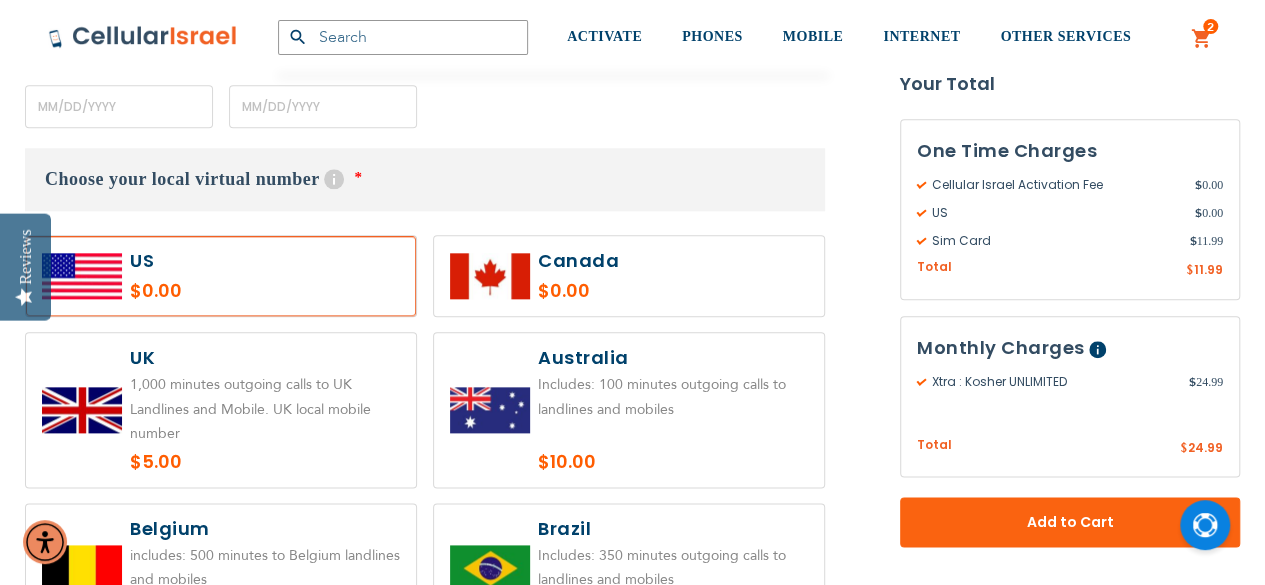 scroll, scrollTop: 1010, scrollLeft: 0, axis: vertical 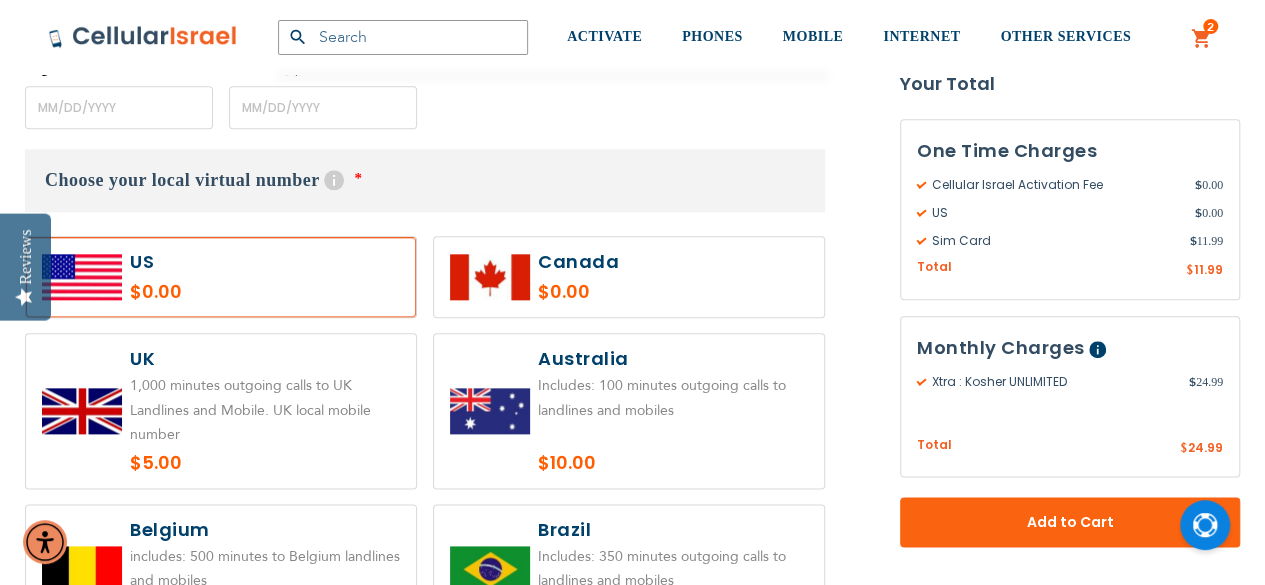click at bounding box center (221, 277) 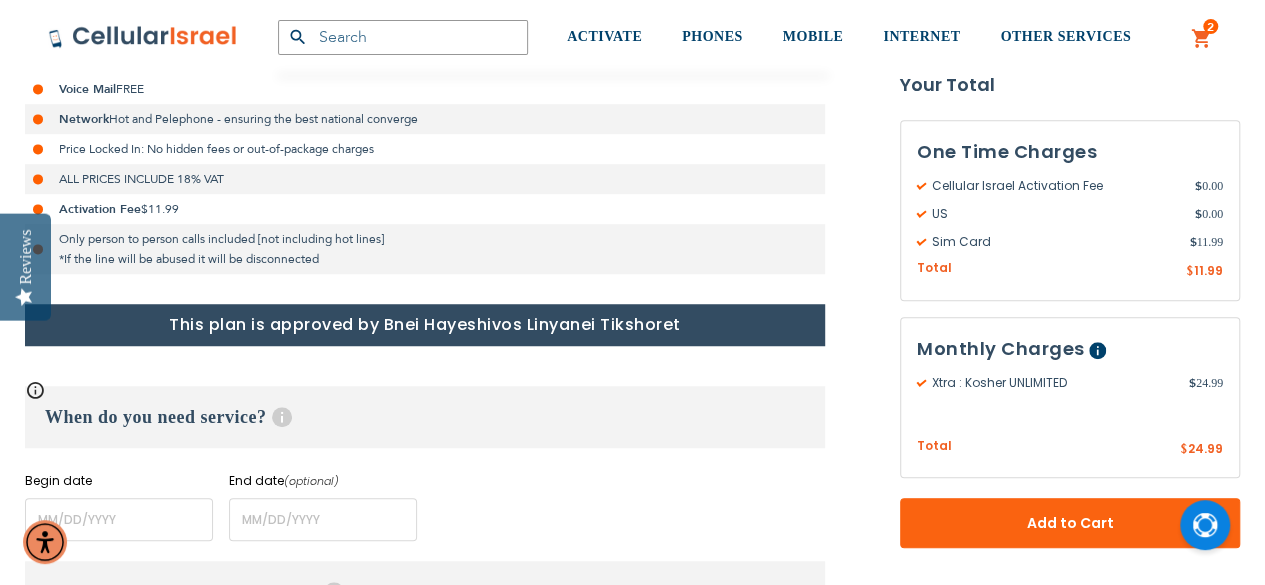 scroll, scrollTop: 599, scrollLeft: 0, axis: vertical 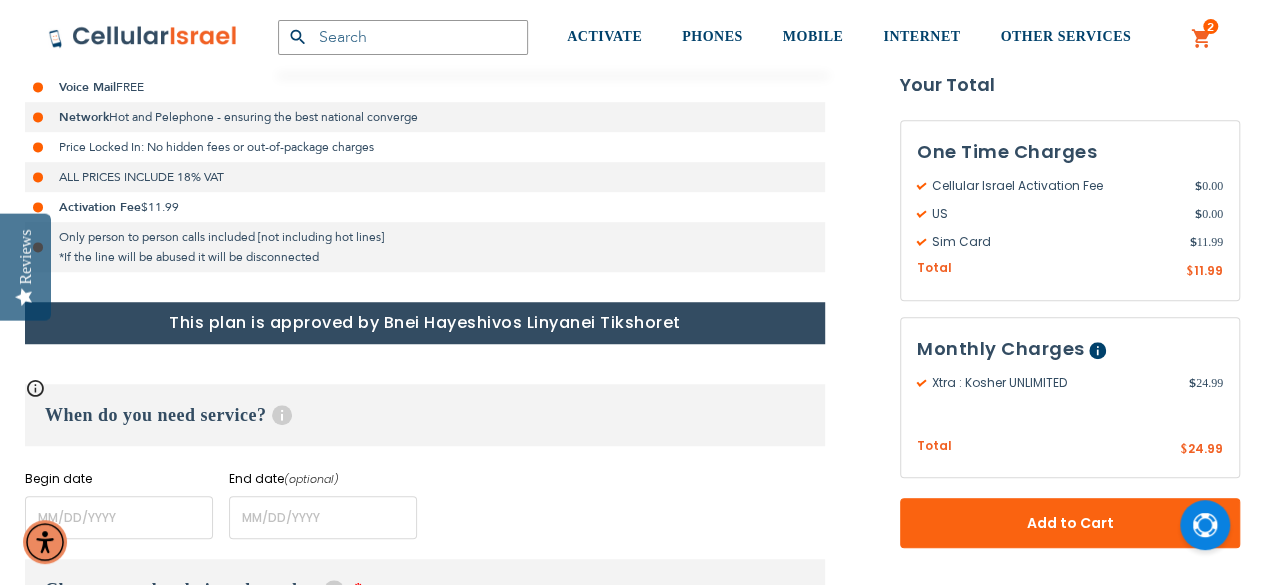 click on "This plan is approved by Bnei Hayeshivos Linyanei Tikshoret" at bounding box center (425, 323) 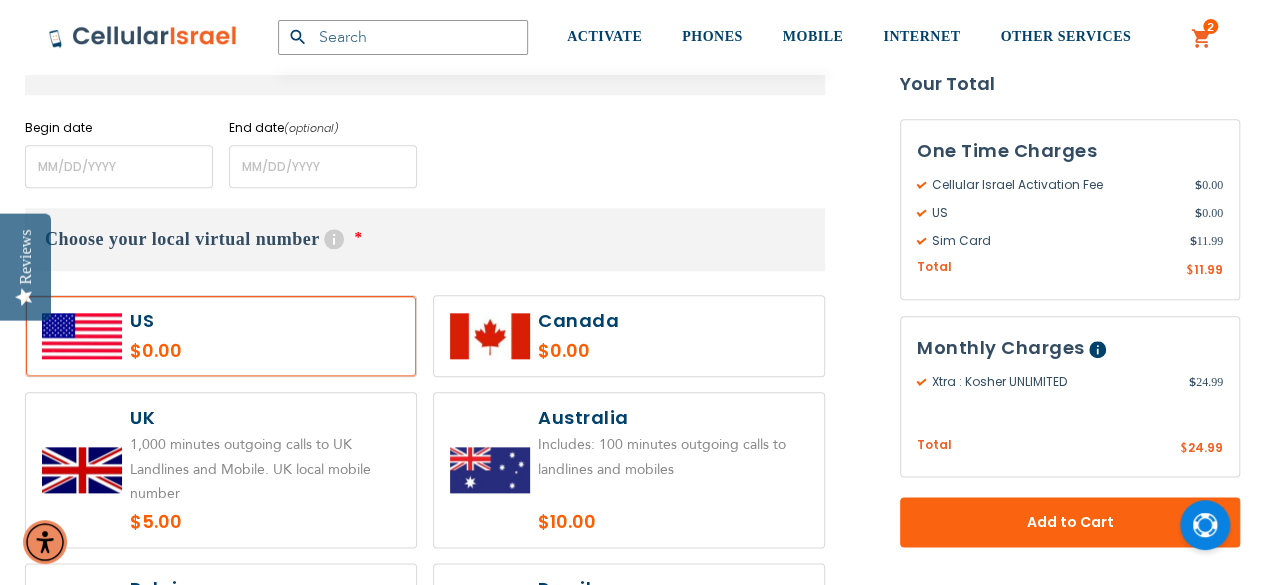 scroll, scrollTop: 952, scrollLeft: 0, axis: vertical 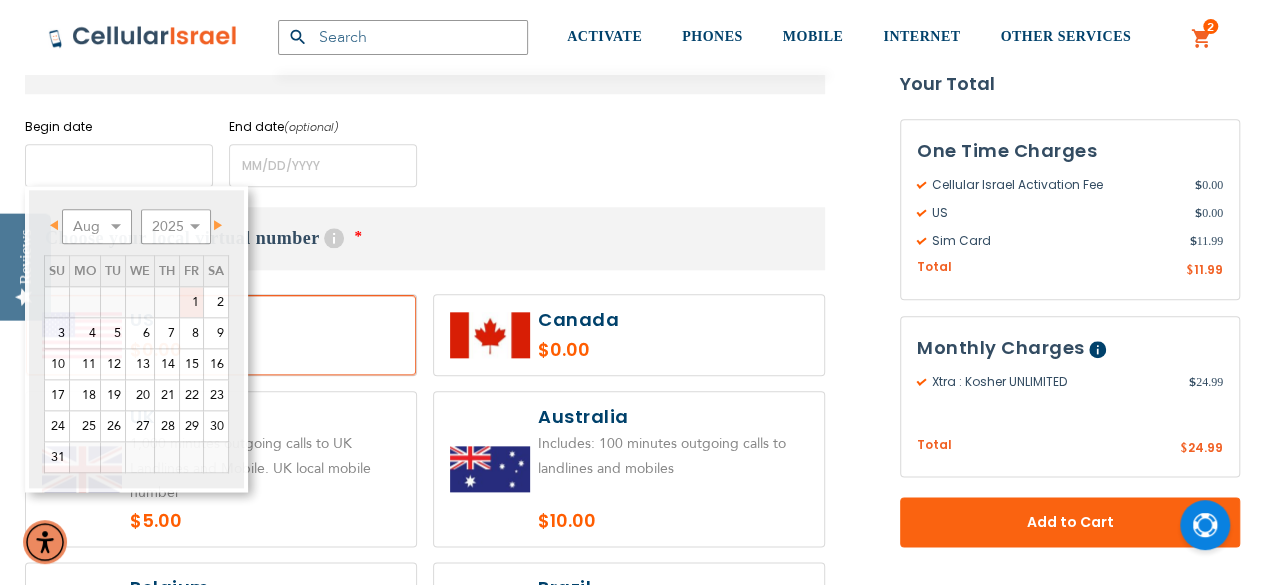 click at bounding box center [119, 165] 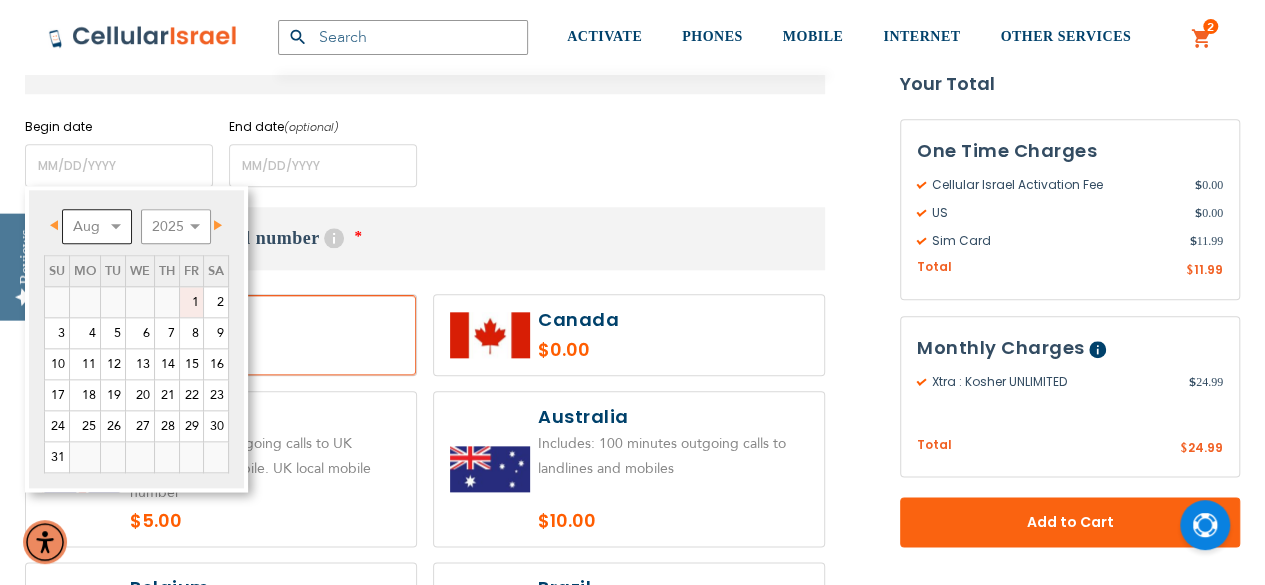 click on "Aug Sep Oct Nov Dec" at bounding box center [97, 226] 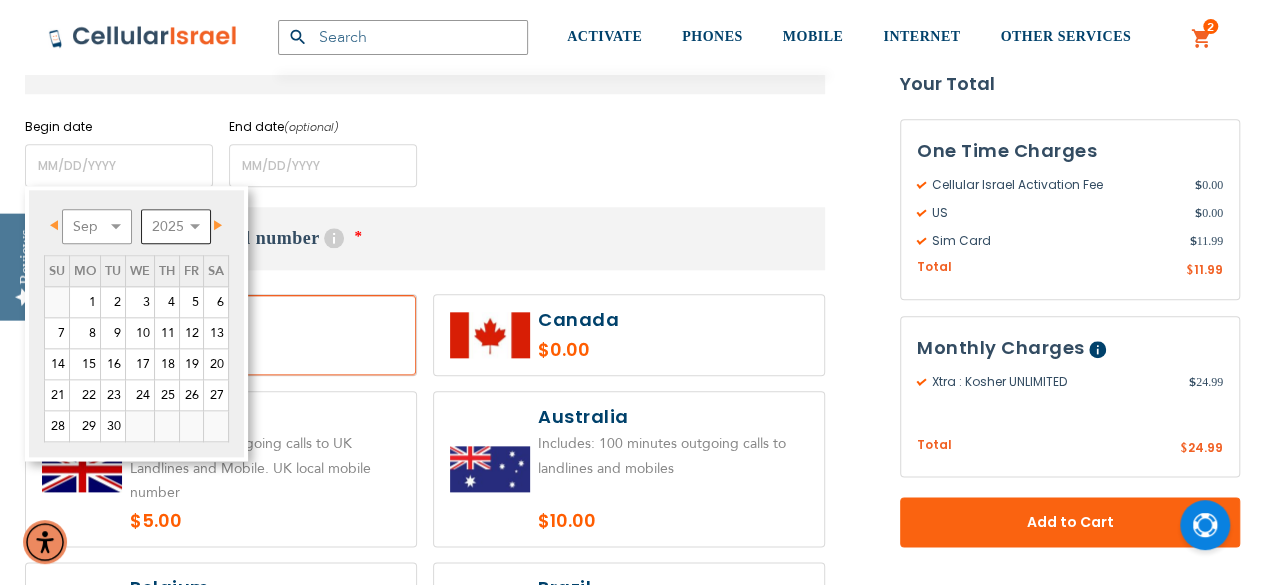 click on "2025 2026 2027 2028 2029 2030 2031 2032 2033 2034 2035" at bounding box center (176, 226) 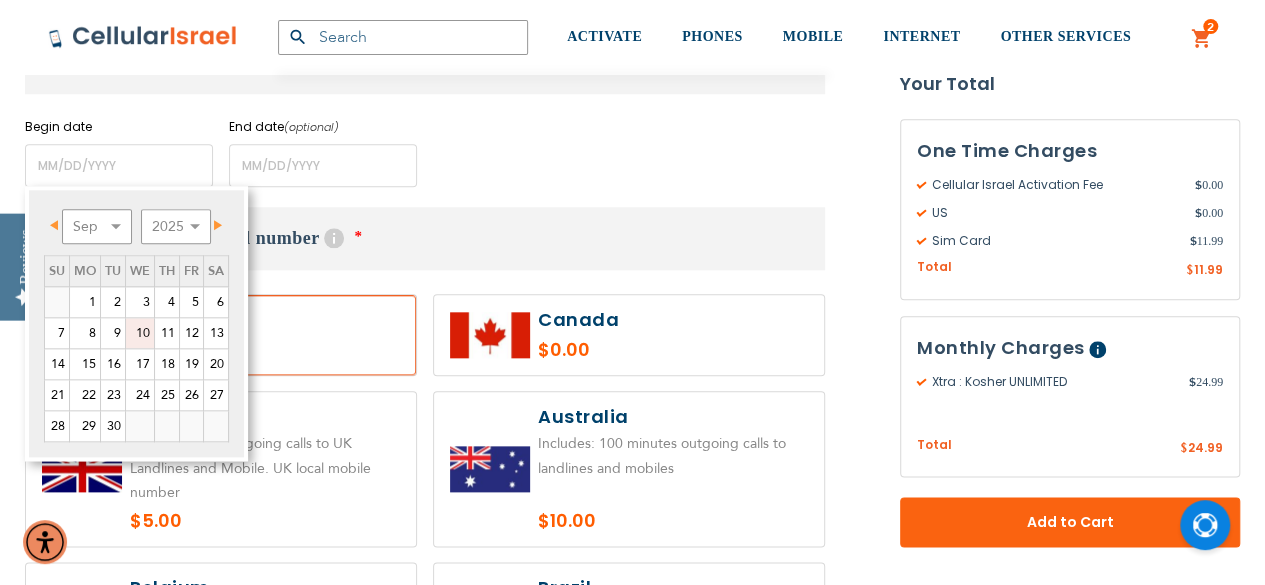 click on "10" at bounding box center (140, 333) 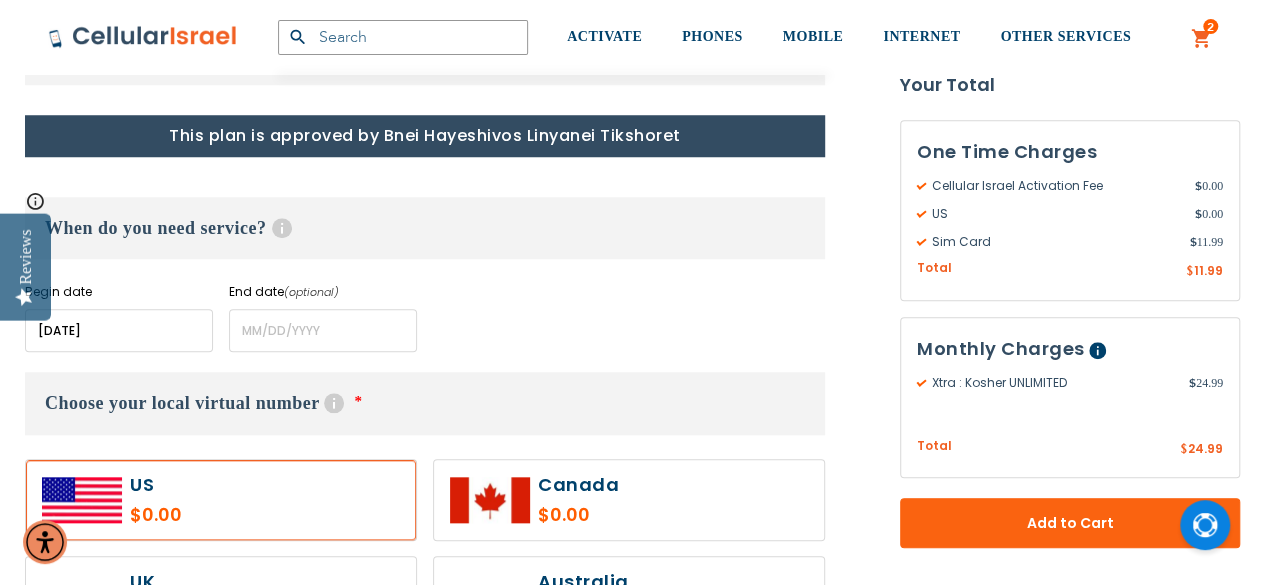 scroll, scrollTop: 791, scrollLeft: 0, axis: vertical 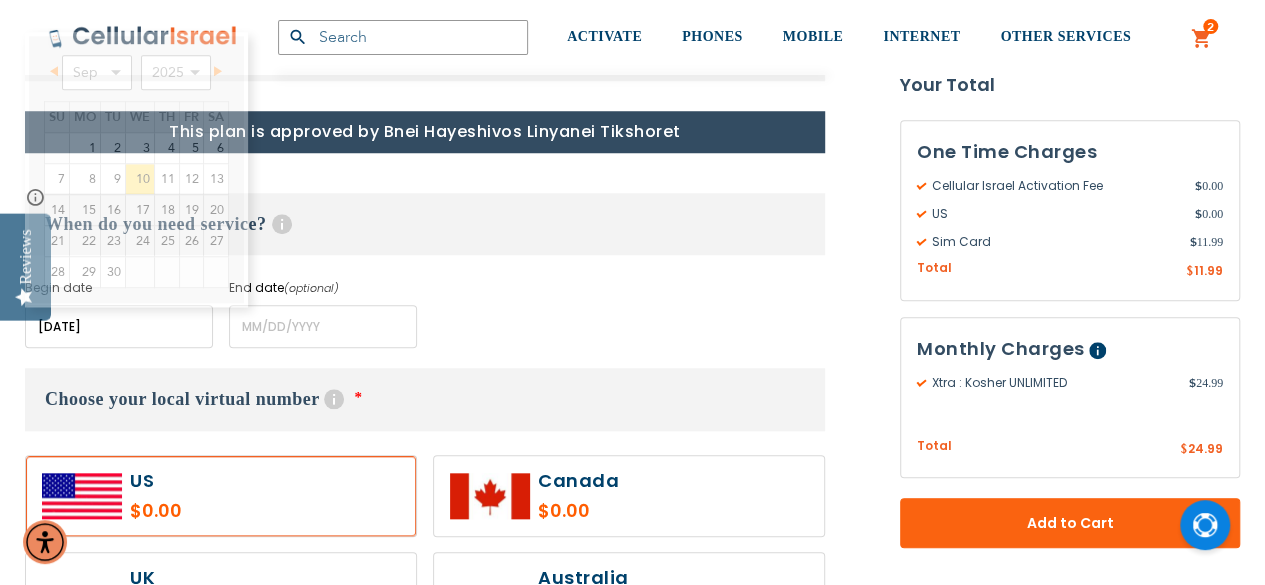 click at bounding box center (119, 326) 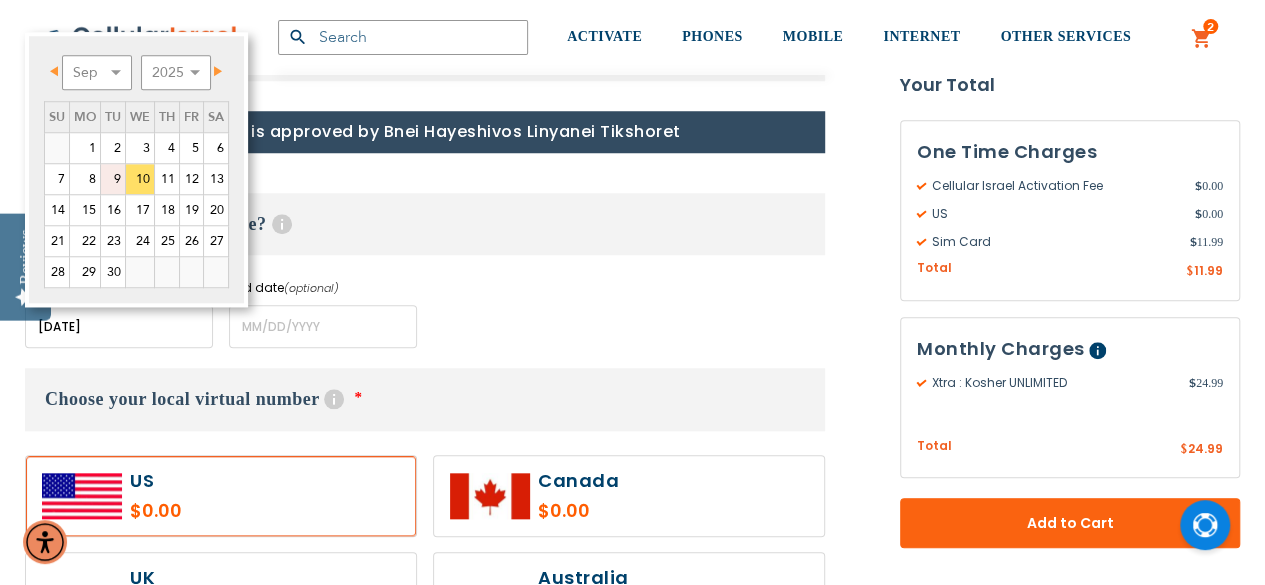 click on "9" at bounding box center (113, 179) 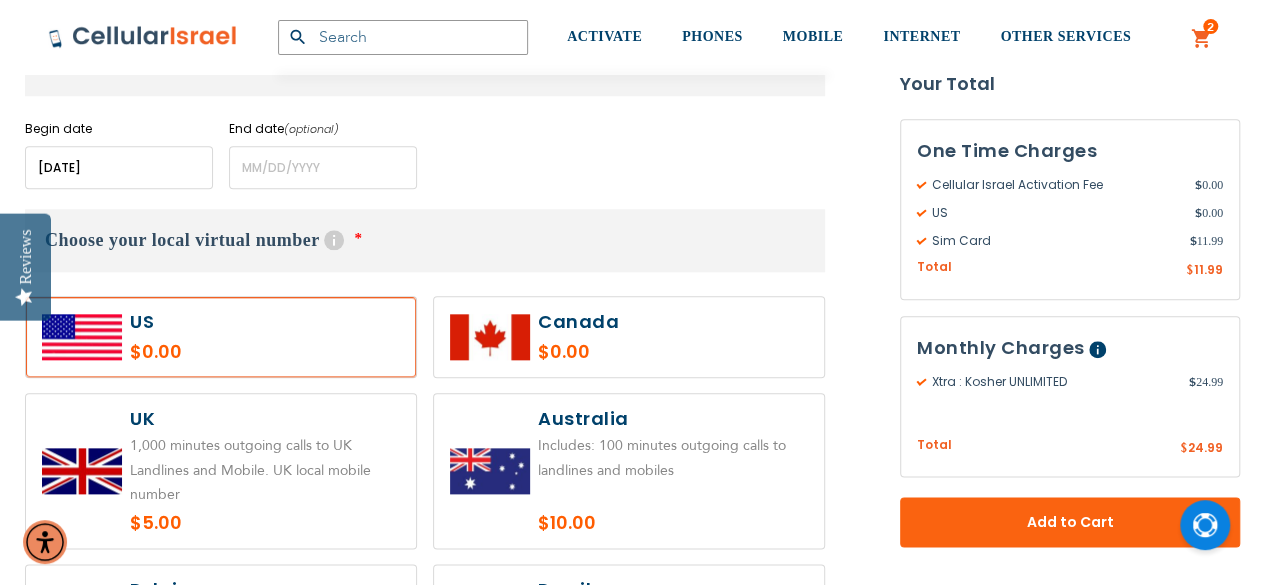 scroll, scrollTop: 949, scrollLeft: 0, axis: vertical 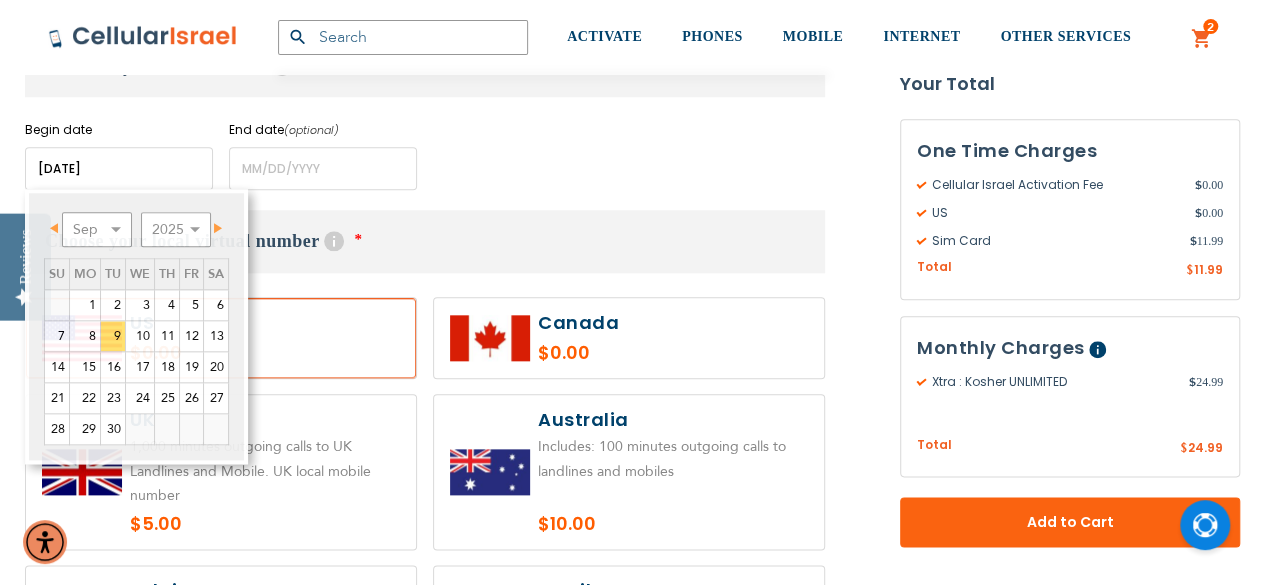click at bounding box center [119, 168] 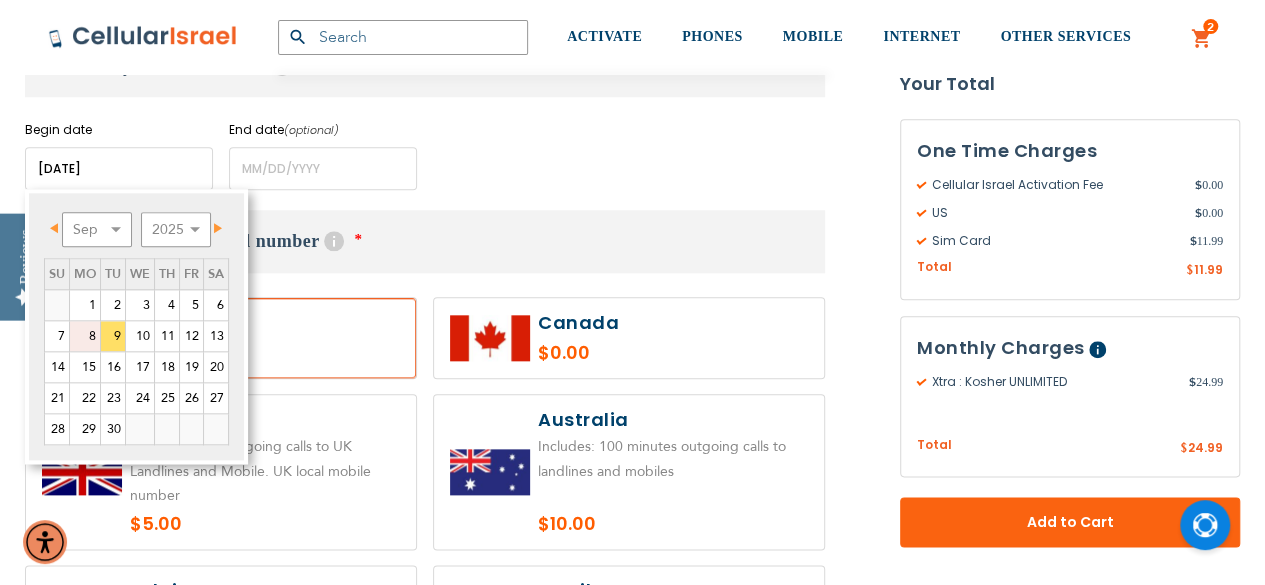click on "8" at bounding box center [85, 336] 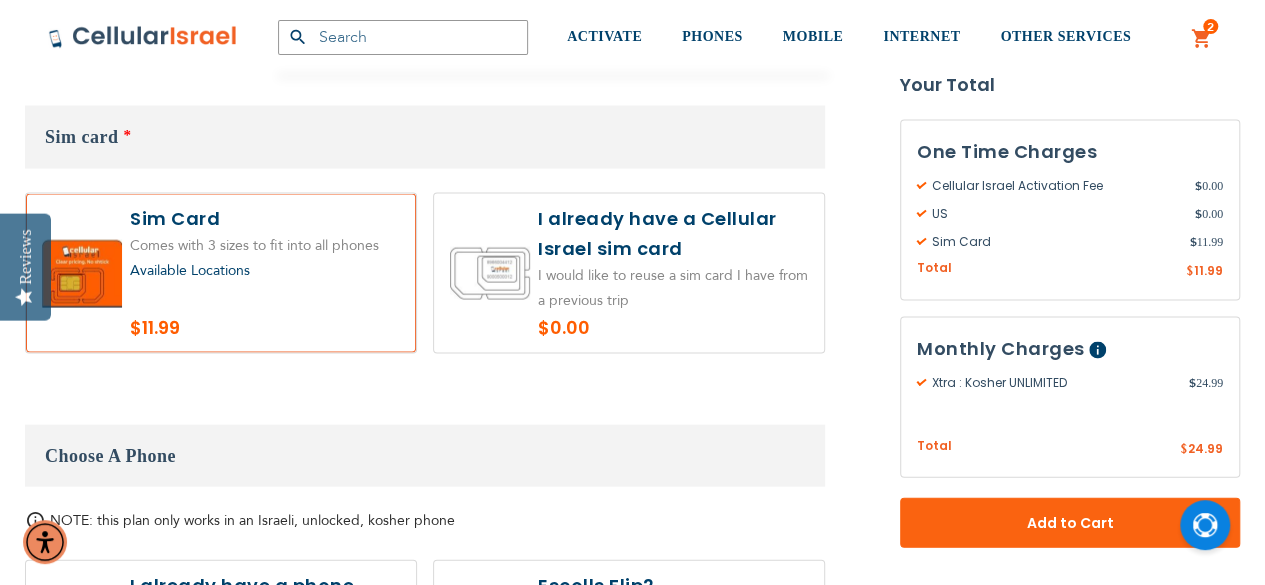 scroll, scrollTop: 1931, scrollLeft: 0, axis: vertical 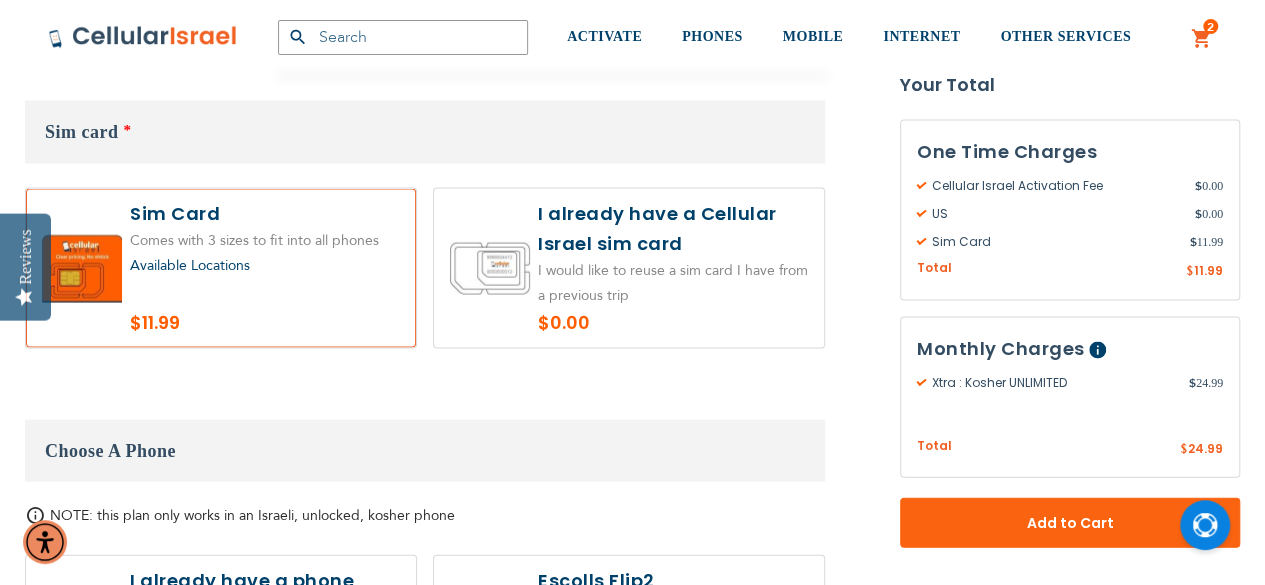click at bounding box center [629, 268] 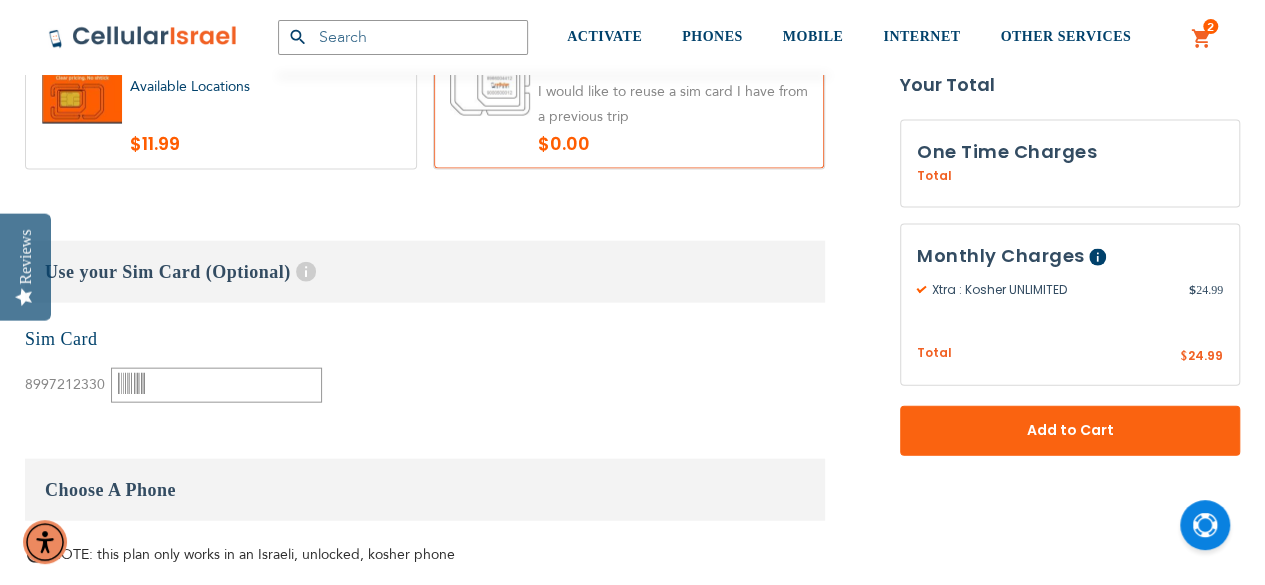 scroll, scrollTop: 2097, scrollLeft: 0, axis: vertical 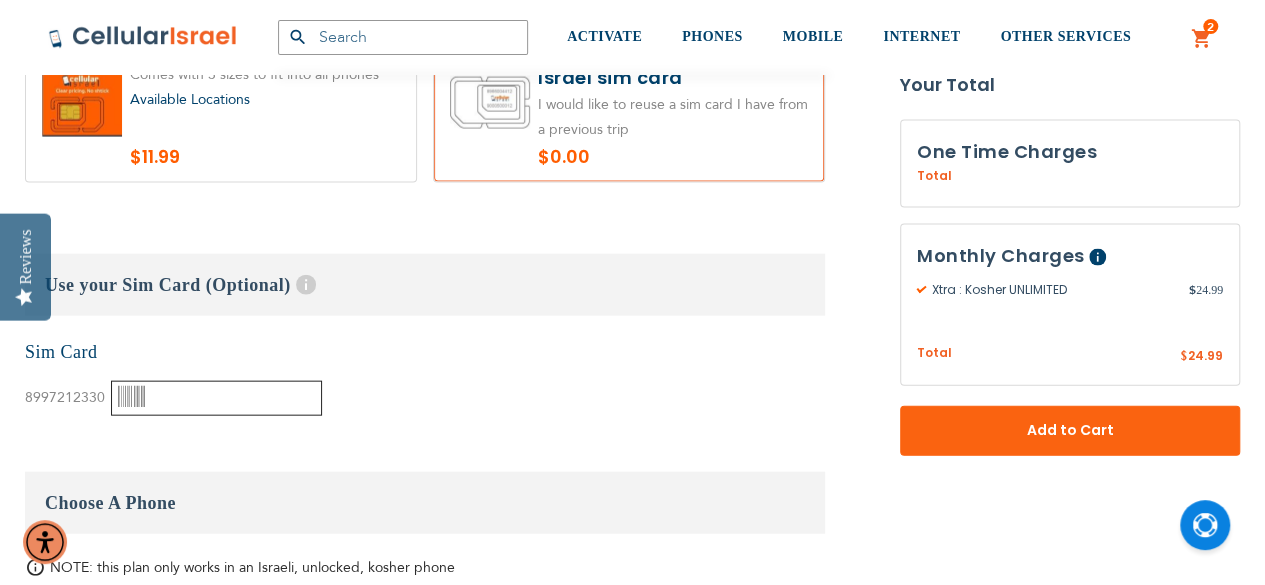 click at bounding box center [216, 398] 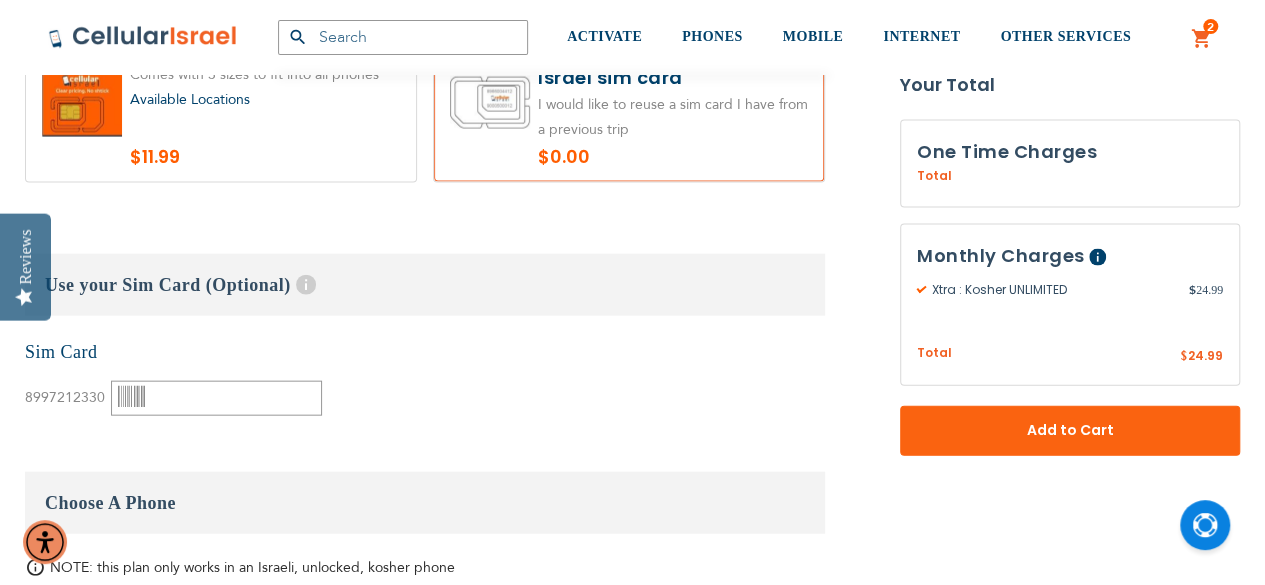click on "Available Locations" at bounding box center [190, 99] 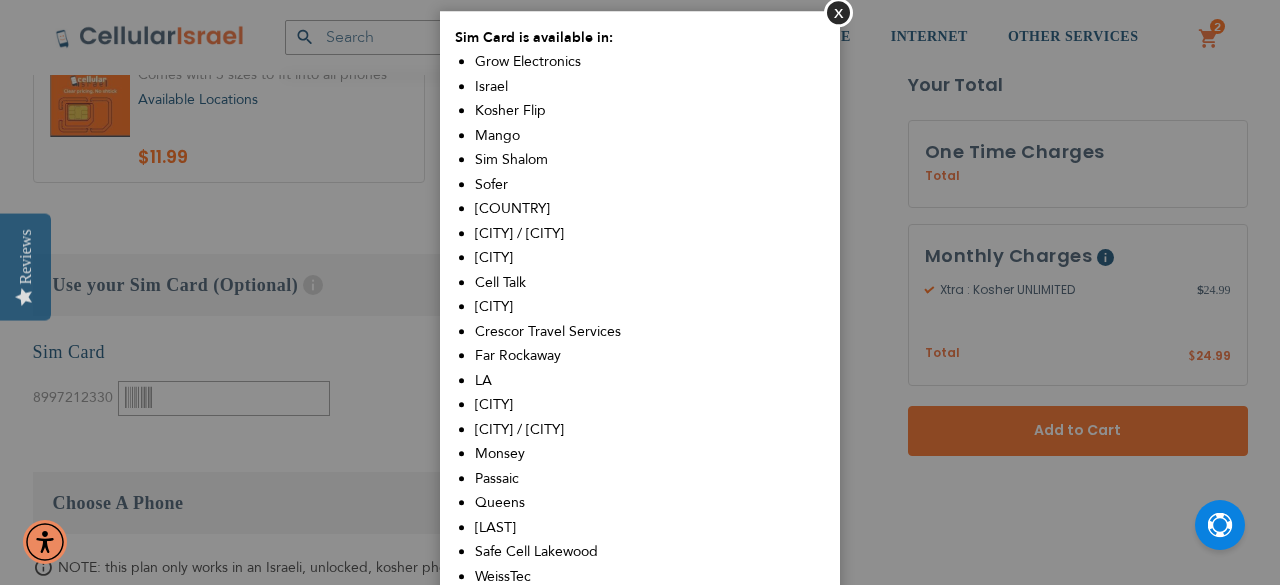 click on "Sim Card is available in: Grow Electronics Israel Kosher Flip Mango Sim Shalom Sofer [COUNTRY] [CITY] / [CITY] Cell Talk [CITY] Crescor Travel Services [CITY] [CITY] / [CITY] [CITY] [CITY] Safe Cell [CITY] [CITY]" at bounding box center [640, 292] 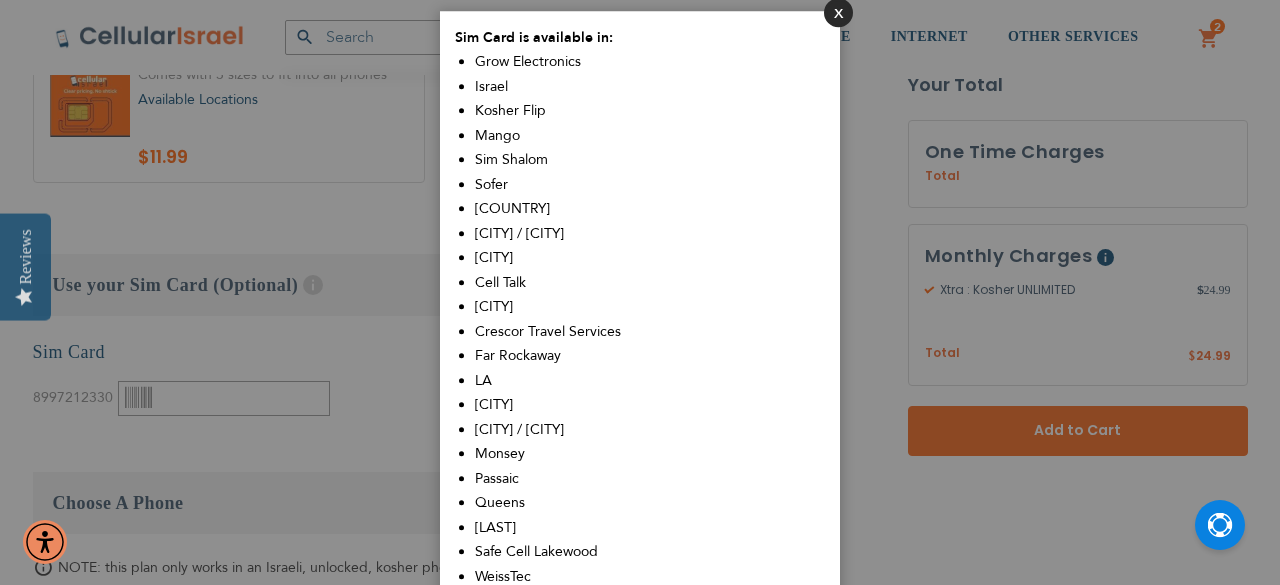 click on "Close" at bounding box center (838, 12) 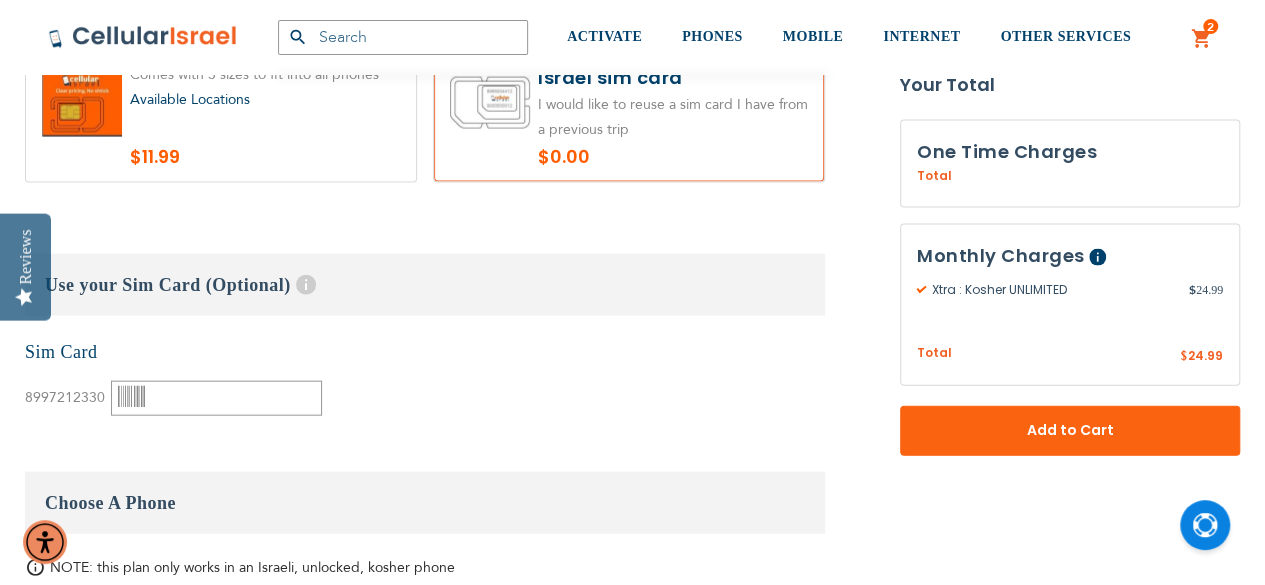 click at bounding box center [221, 102] 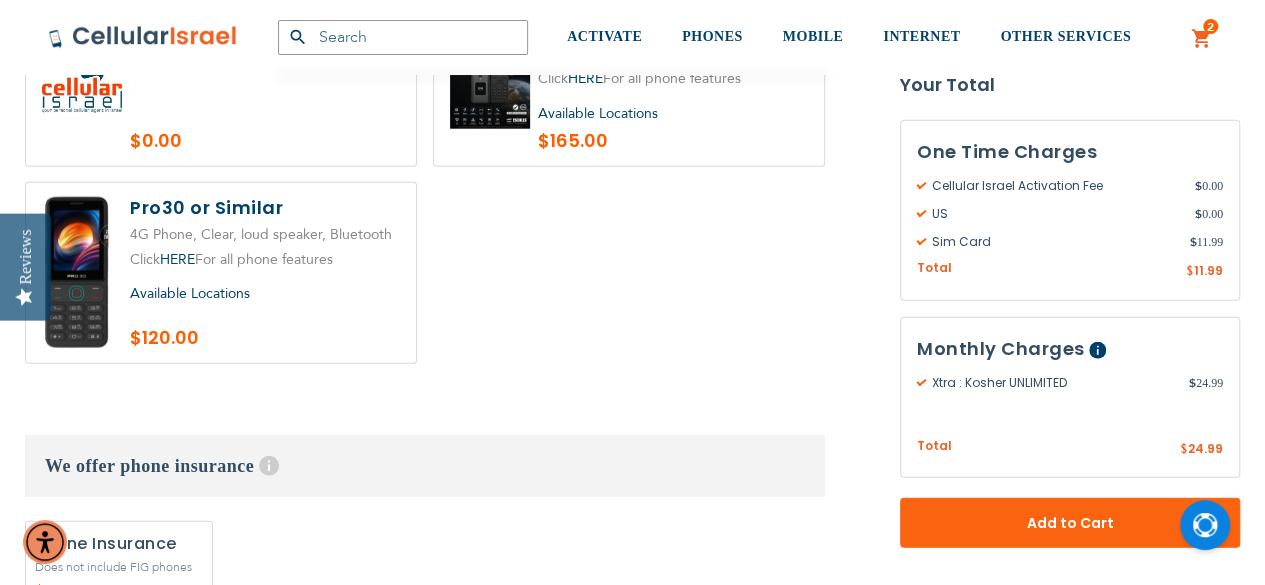scroll, scrollTop: 2516, scrollLeft: 0, axis: vertical 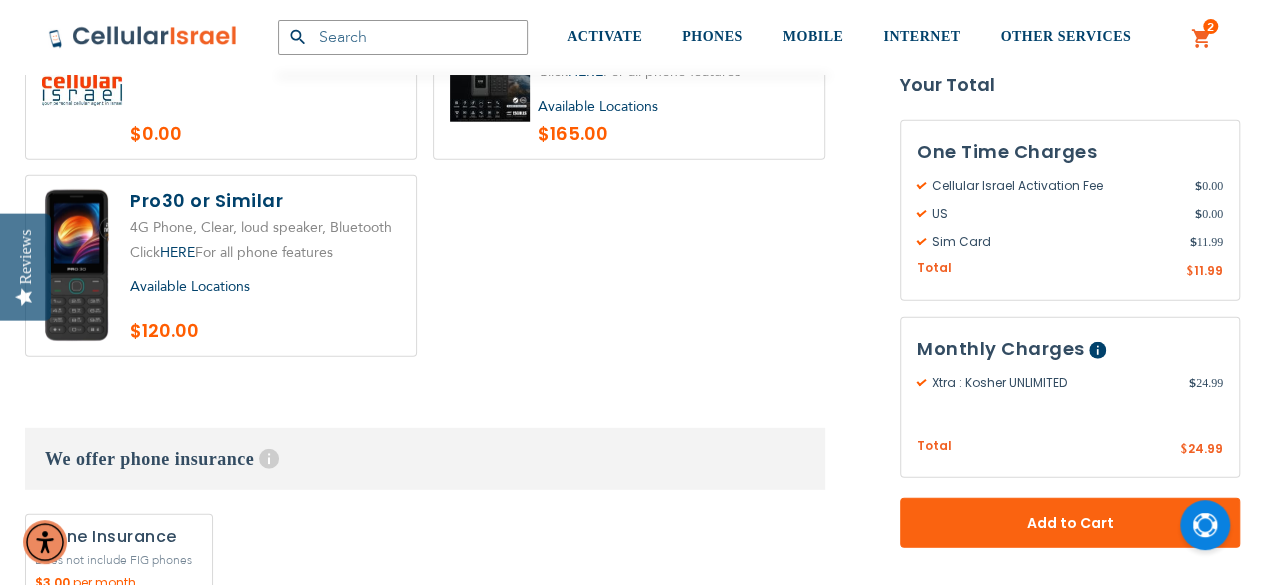 click at bounding box center [221, 266] 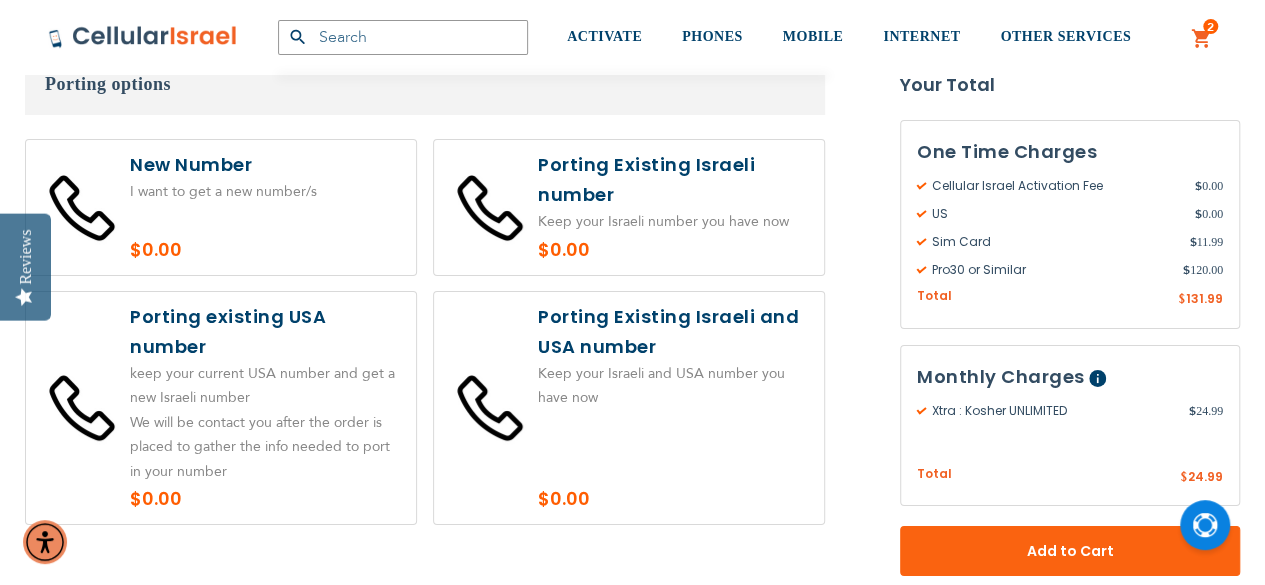scroll, scrollTop: 3615, scrollLeft: 0, axis: vertical 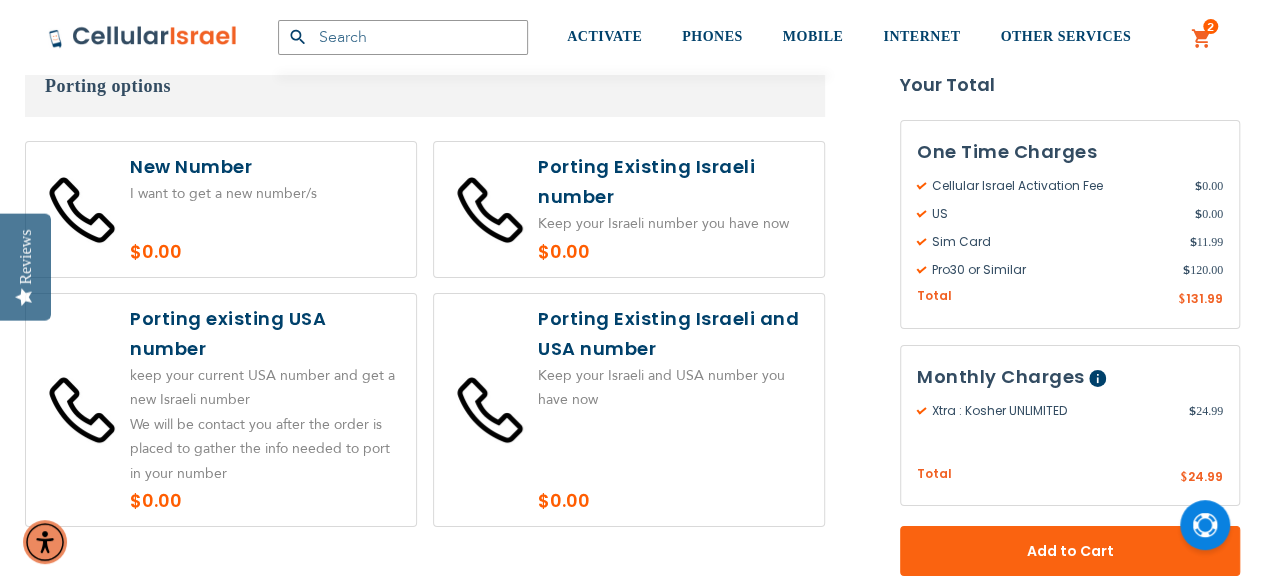 click at bounding box center [221, 209] 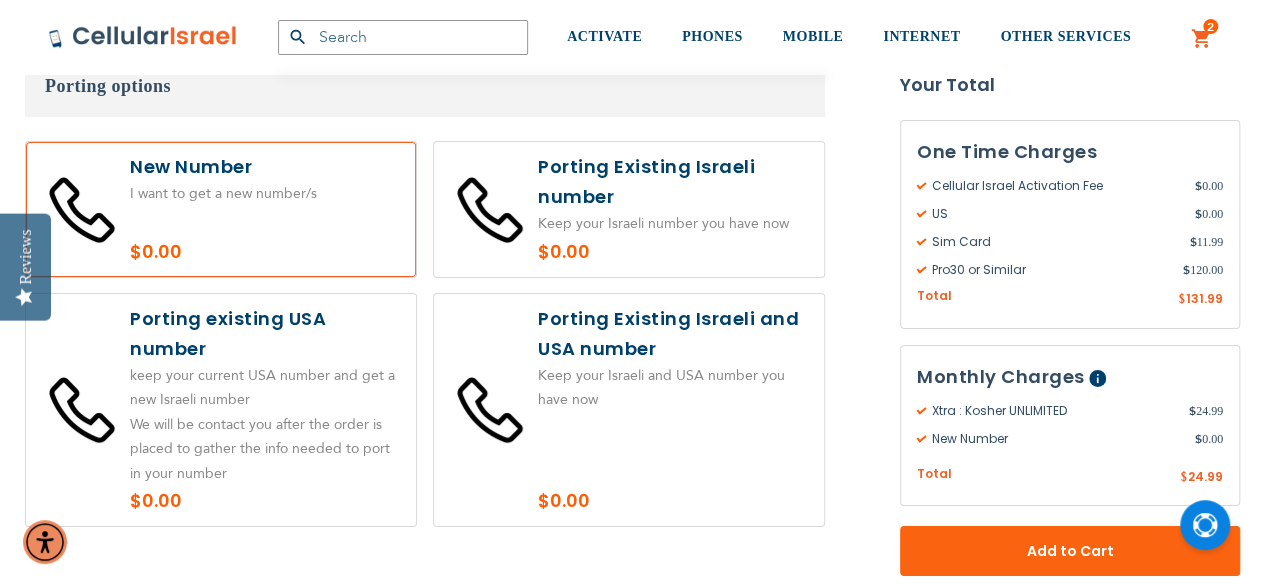 click at bounding box center (221, 410) 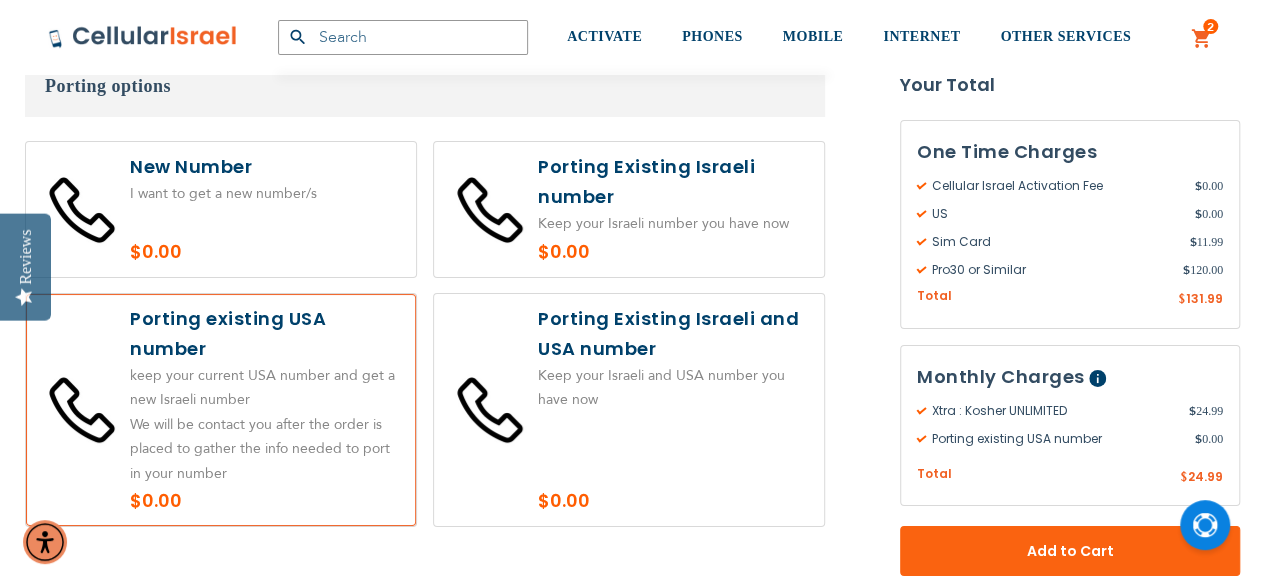 click at bounding box center [221, 209] 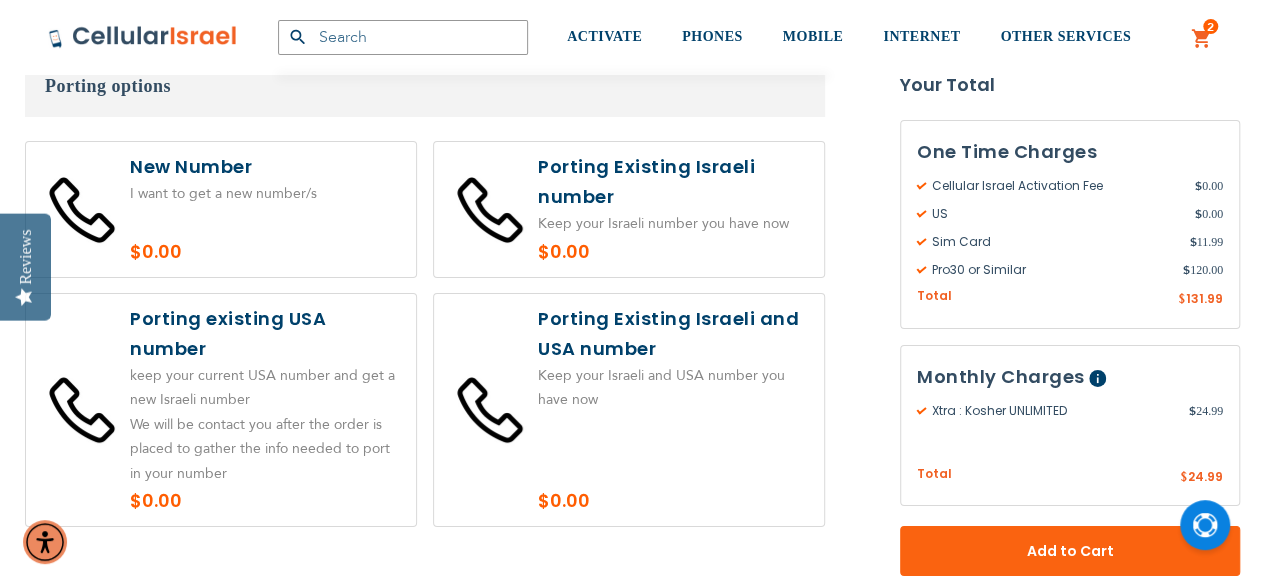 click at bounding box center [221, 410] 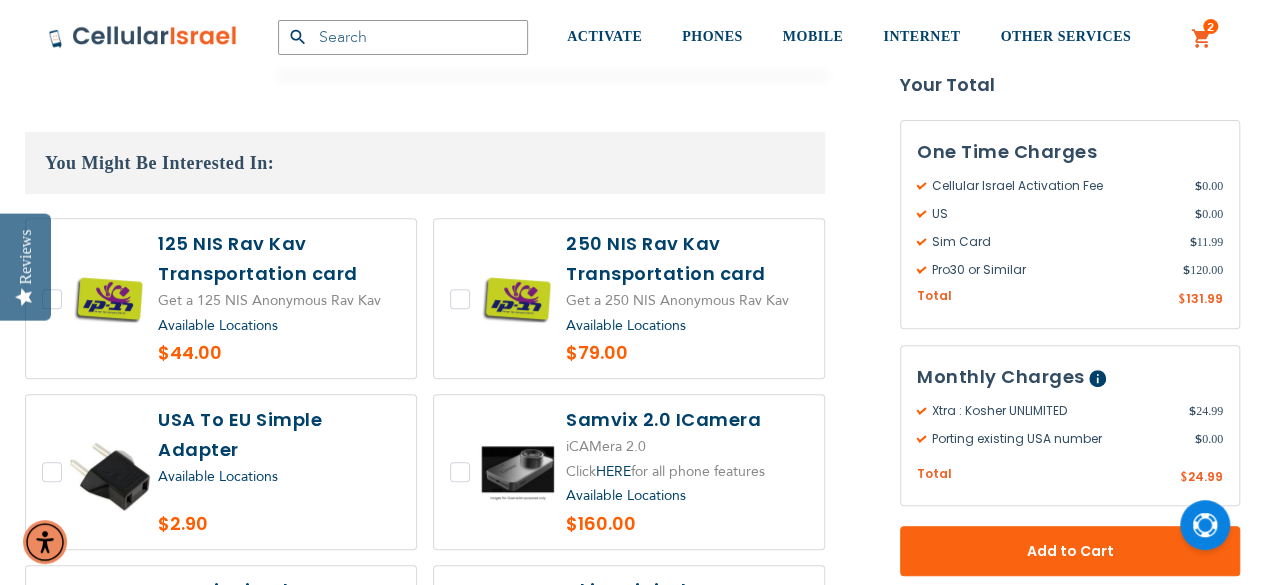 scroll, scrollTop: 4082, scrollLeft: 0, axis: vertical 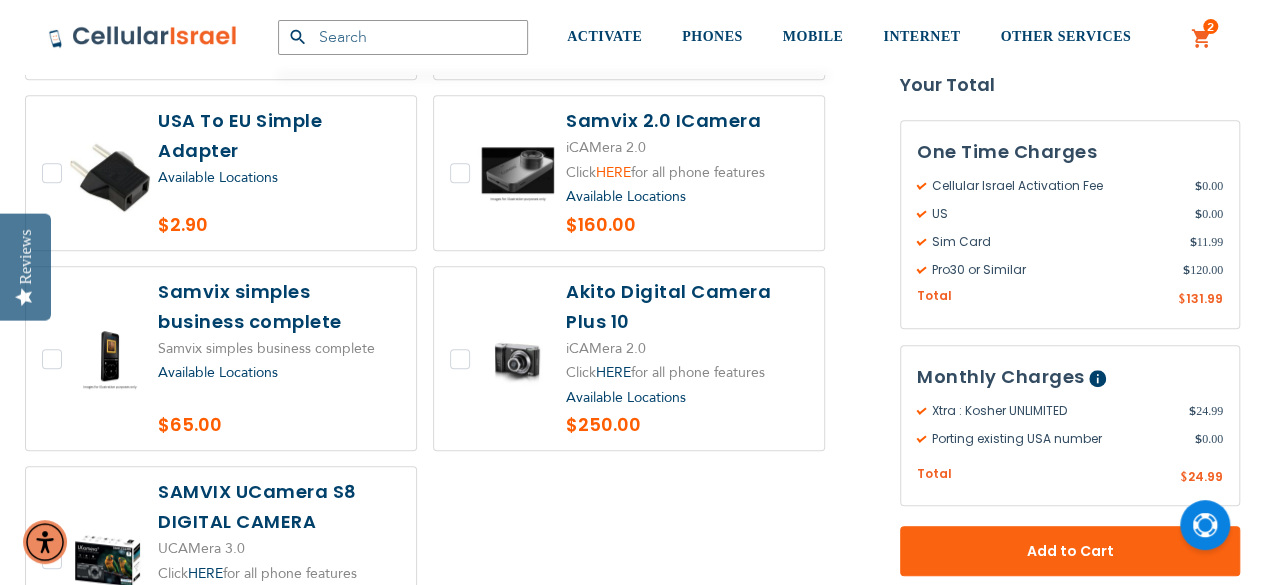 click on "HERE" at bounding box center [613, 172] 